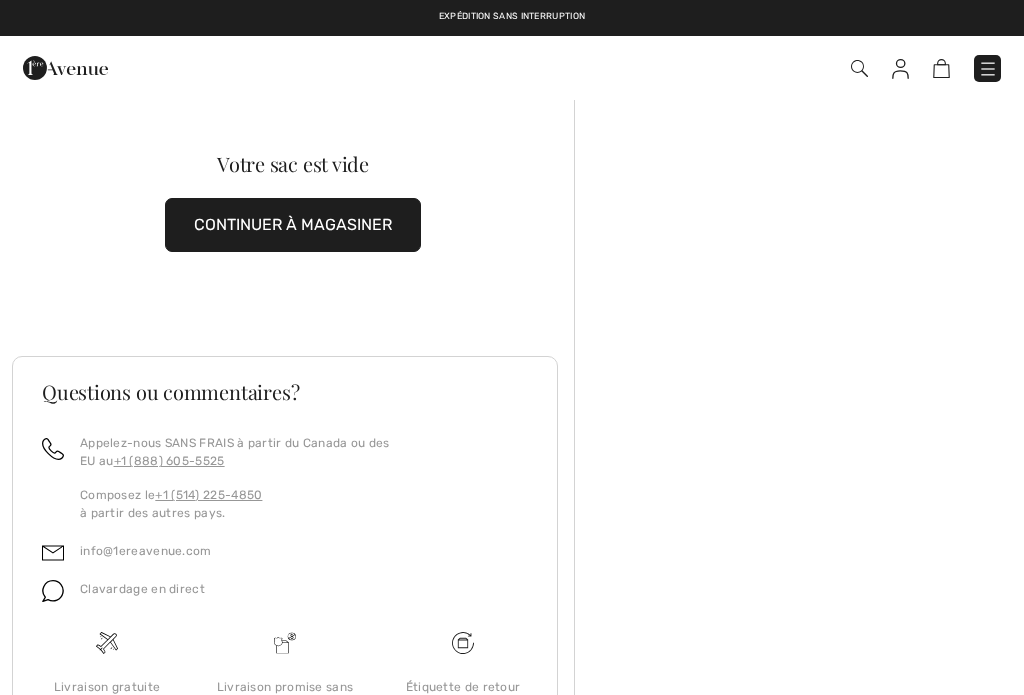 scroll, scrollTop: 0, scrollLeft: 0, axis: both 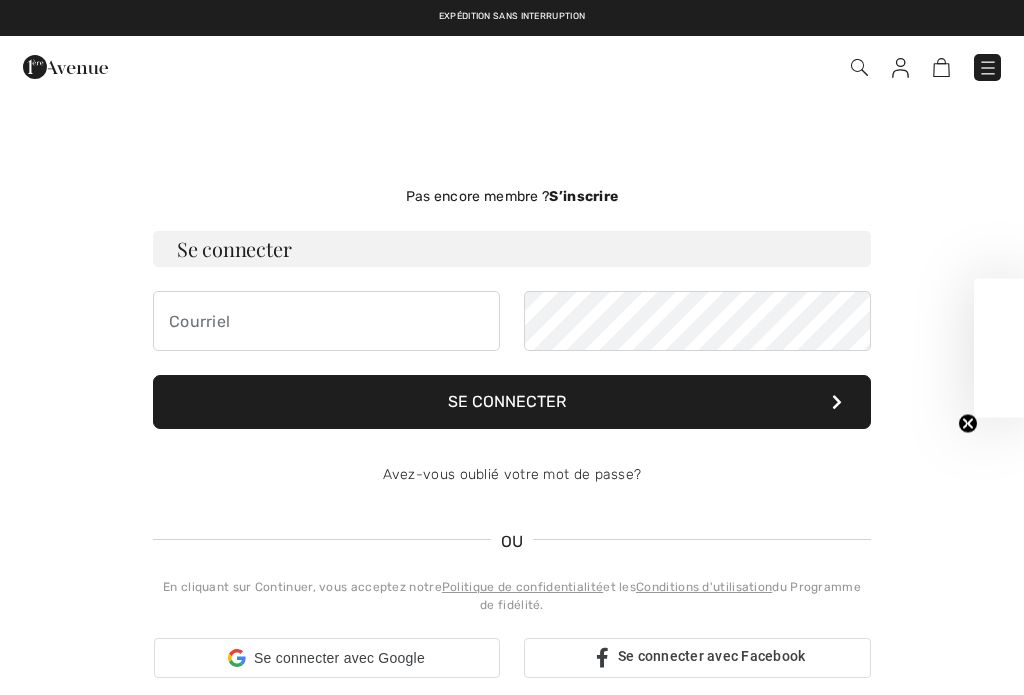 checkbox on "true" 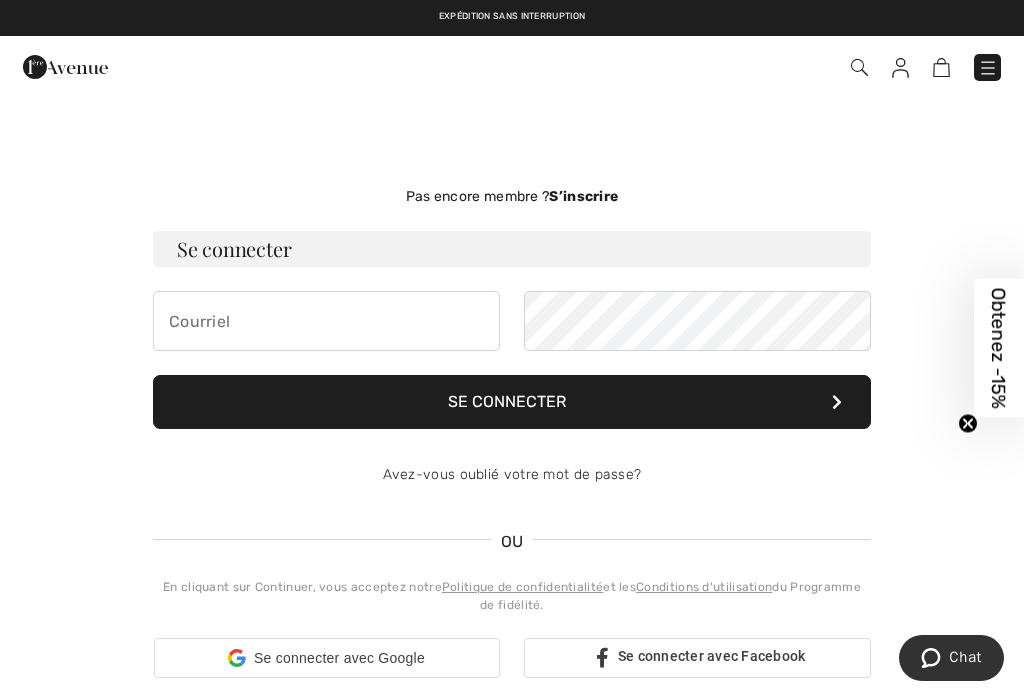 scroll, scrollTop: 0, scrollLeft: 0, axis: both 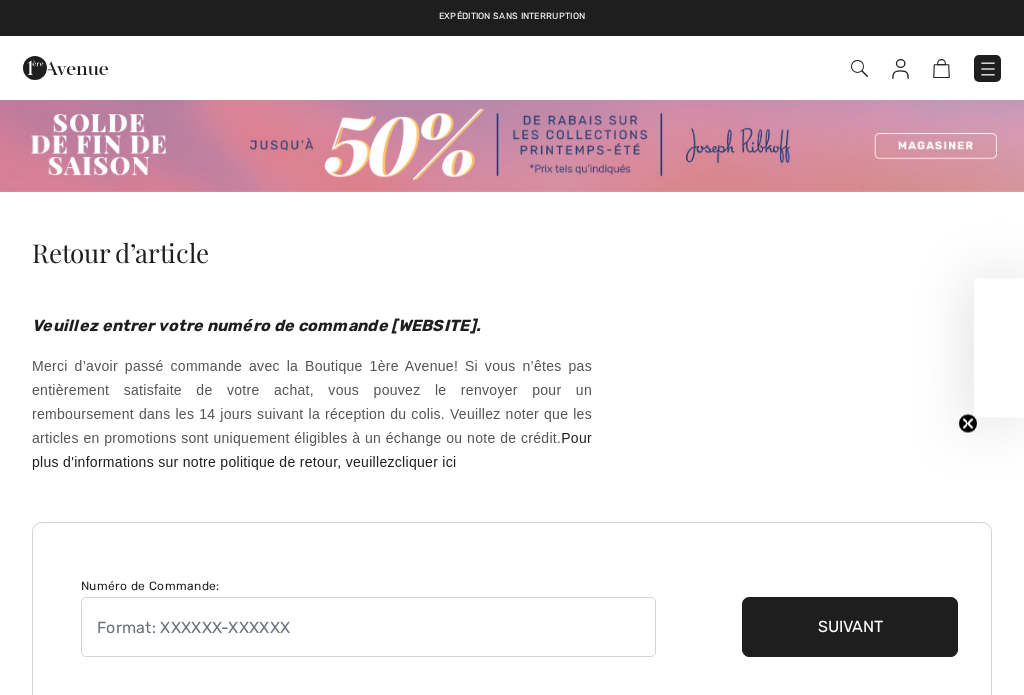 click at bounding box center [859, 68] 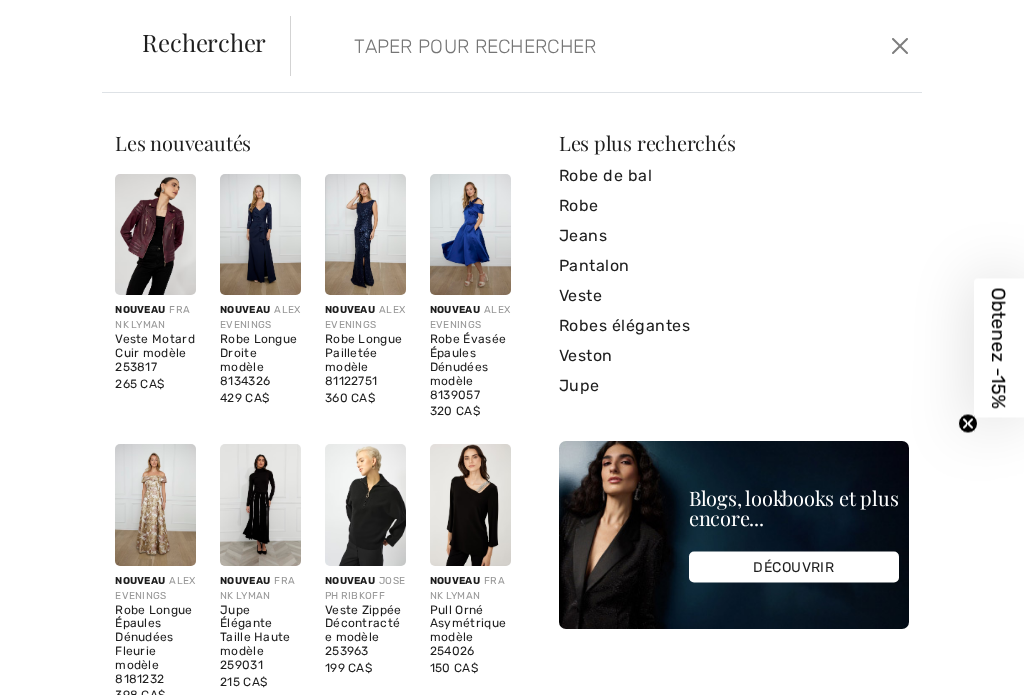 click at bounding box center [544, 46] 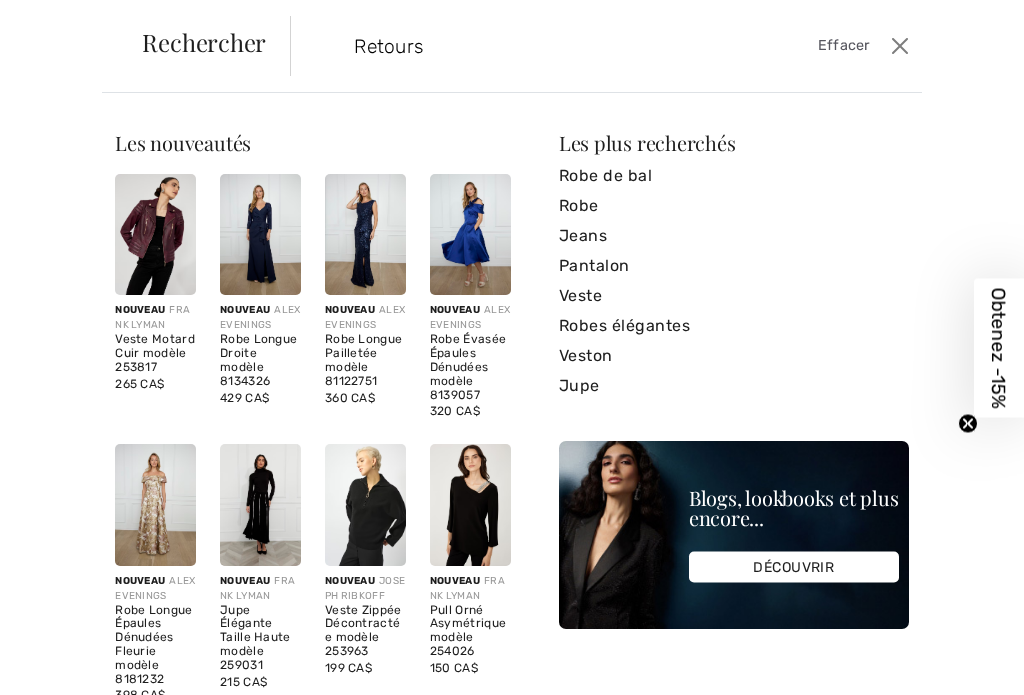 type on "Retours" 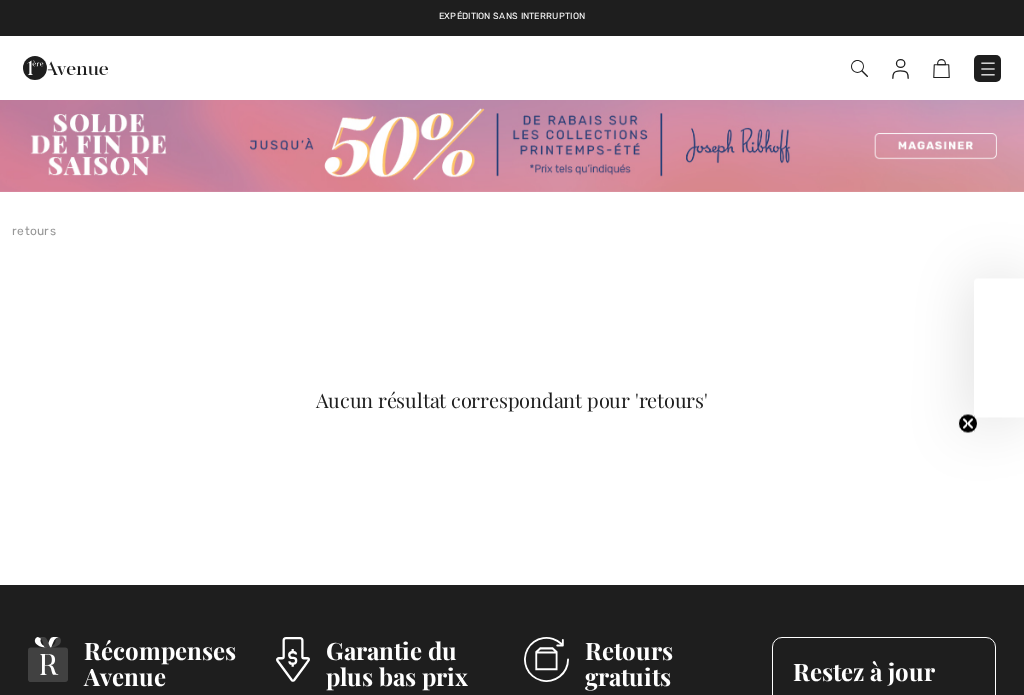 scroll, scrollTop: 0, scrollLeft: 0, axis: both 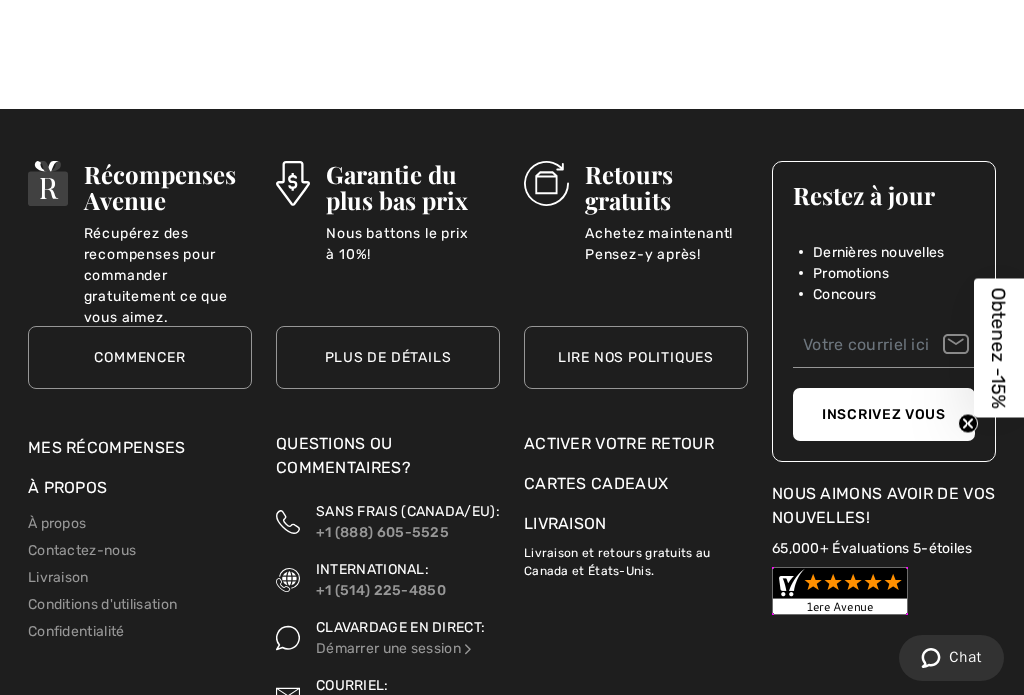 click on "Activer votre retour" at bounding box center [636, 444] 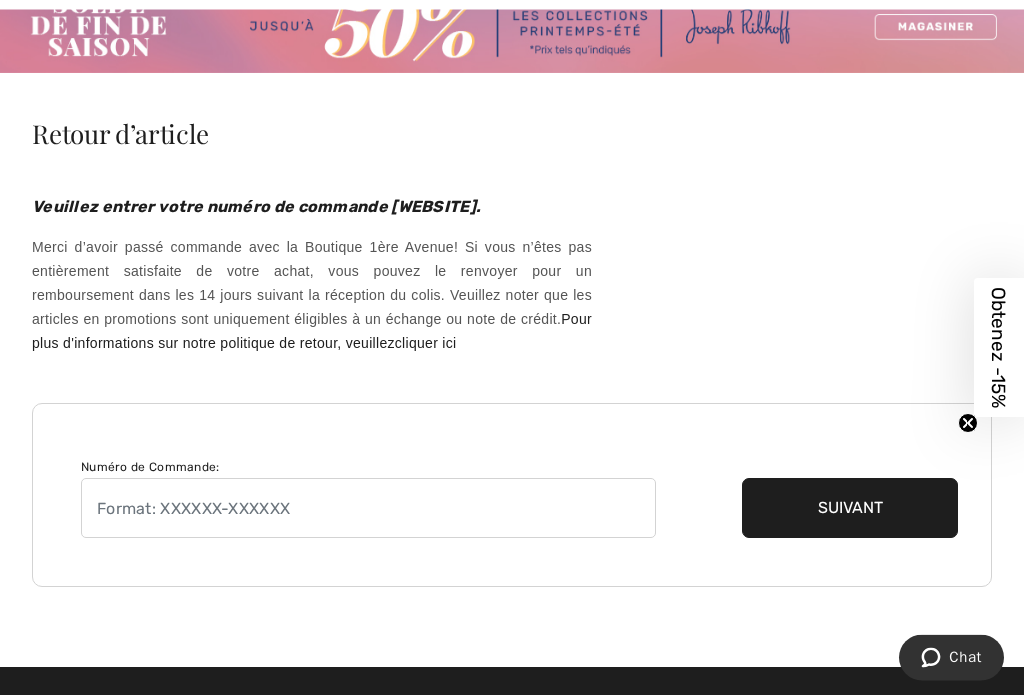 scroll, scrollTop: 0, scrollLeft: 0, axis: both 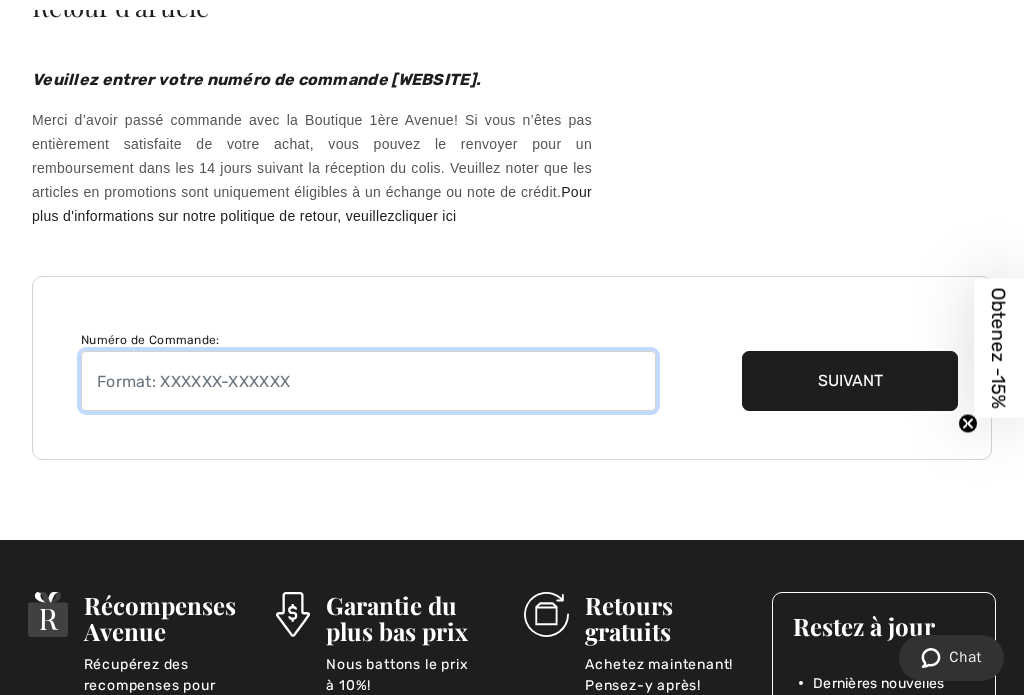 click at bounding box center [368, 381] 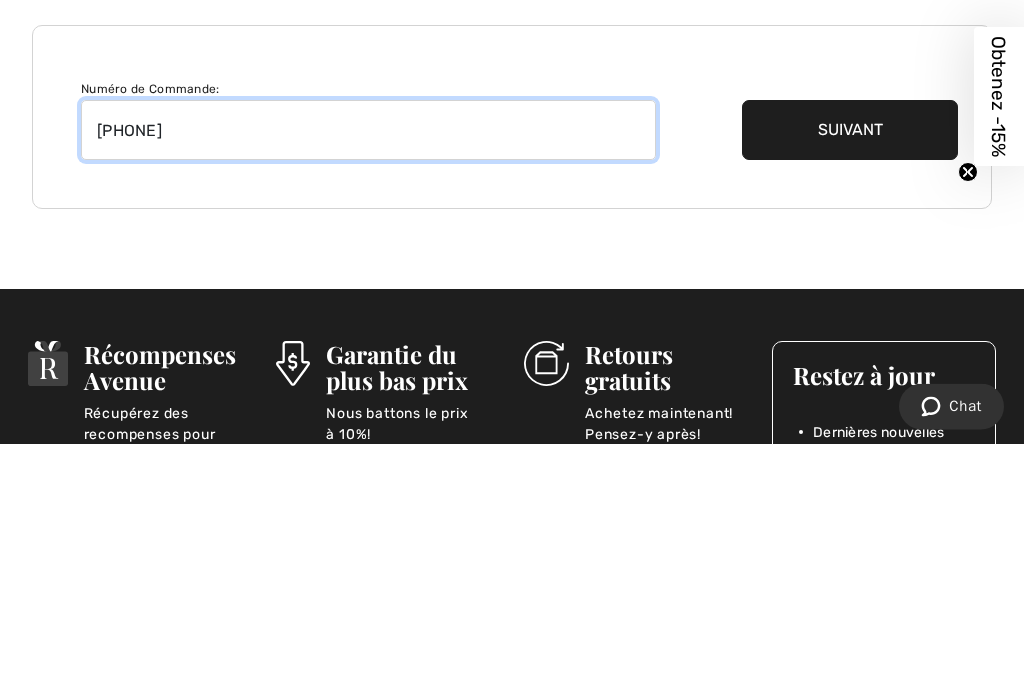 type on "[PHONE]" 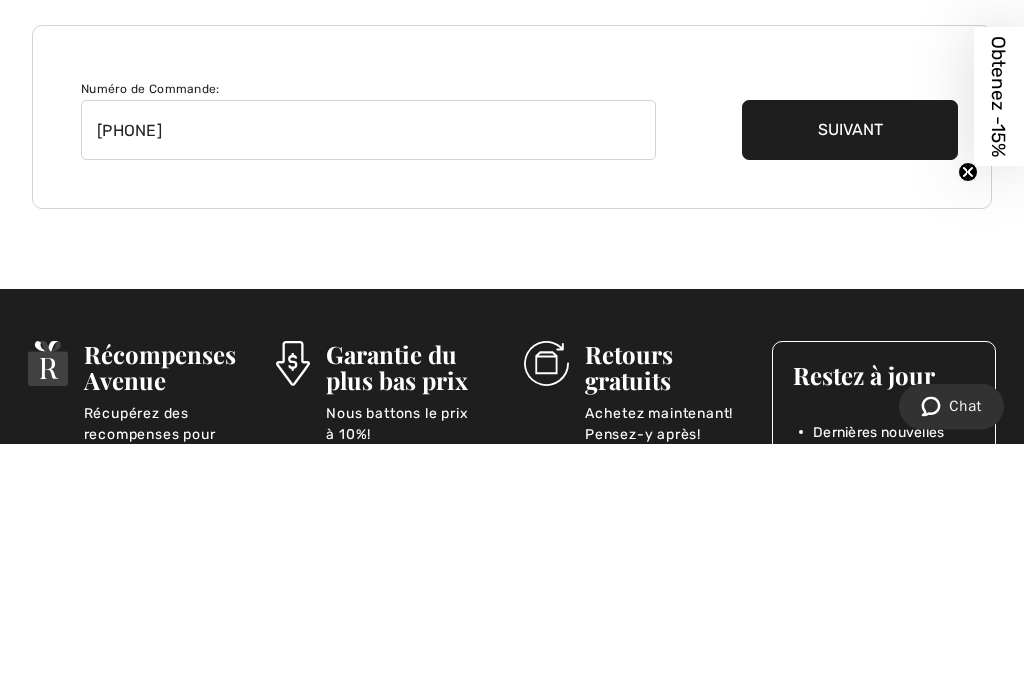 click on "Suivant" at bounding box center (850, 382) 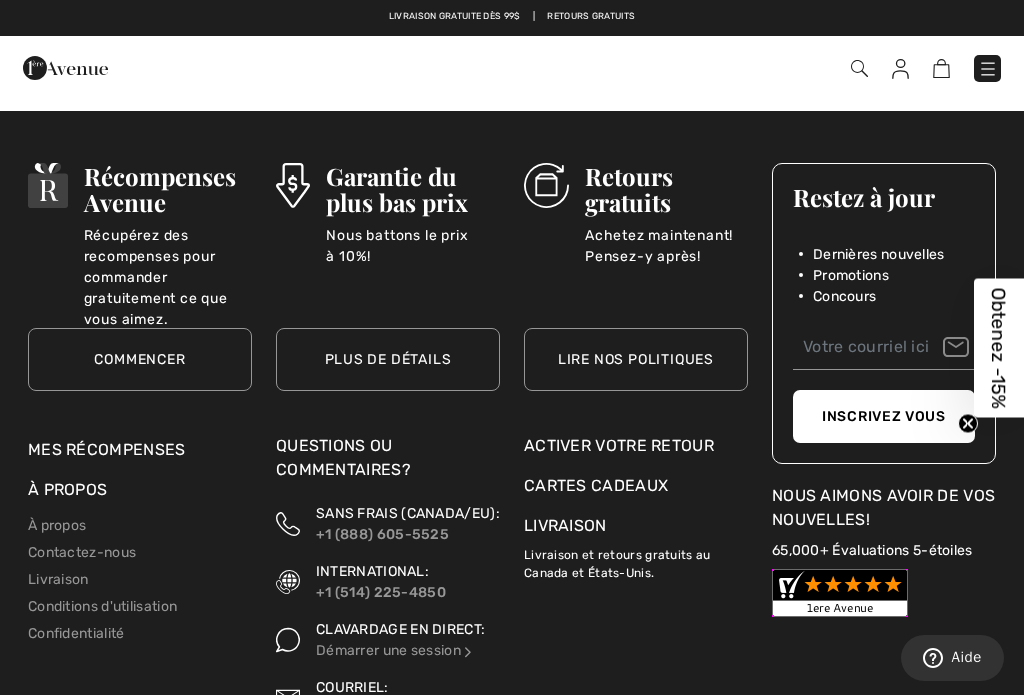 scroll, scrollTop: 264, scrollLeft: 0, axis: vertical 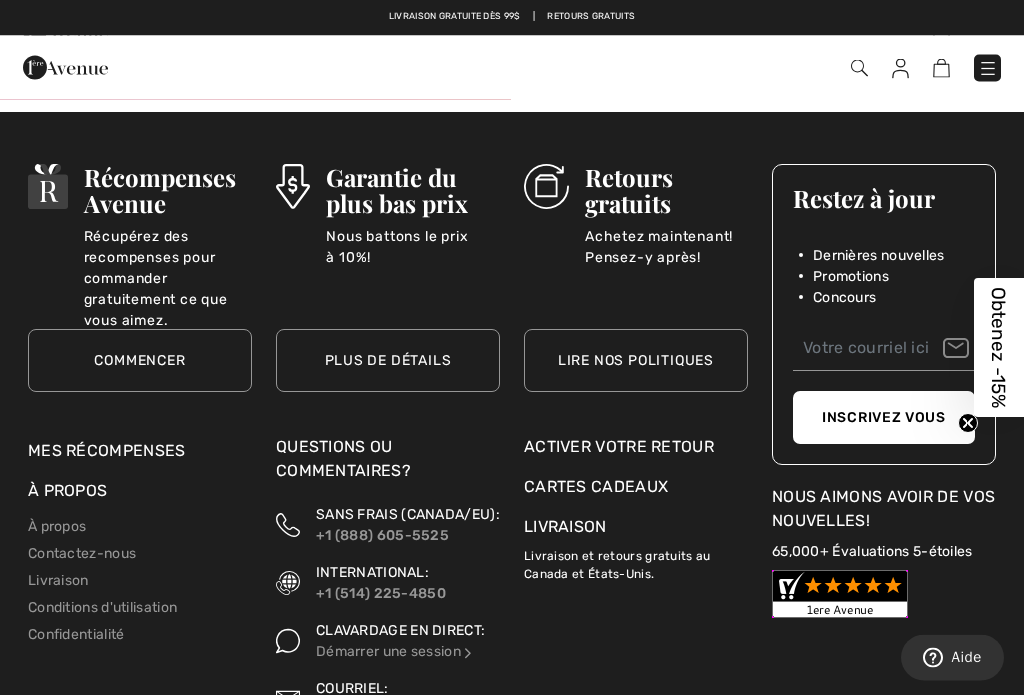 click on "Activer votre retour" at bounding box center [636, 448] 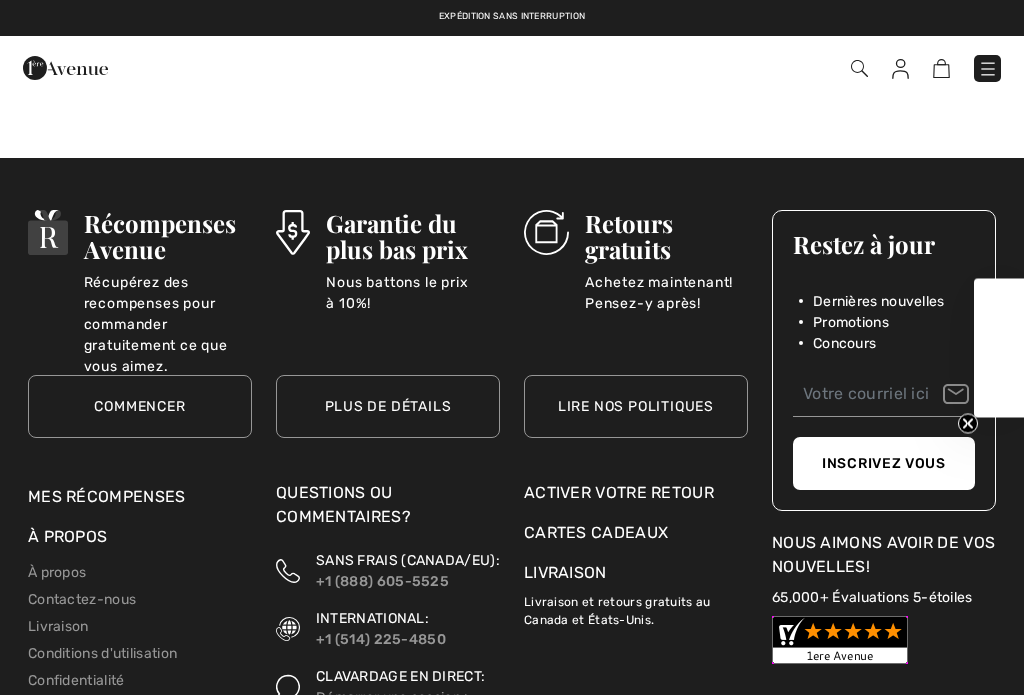 checkbox on "true" 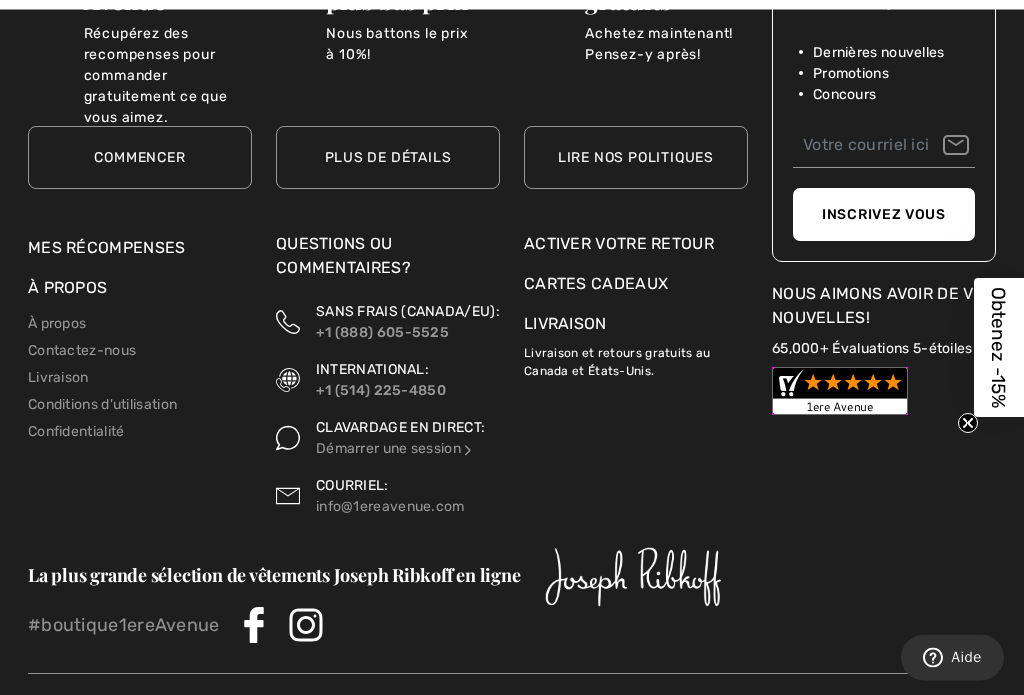 scroll, scrollTop: 0, scrollLeft: 0, axis: both 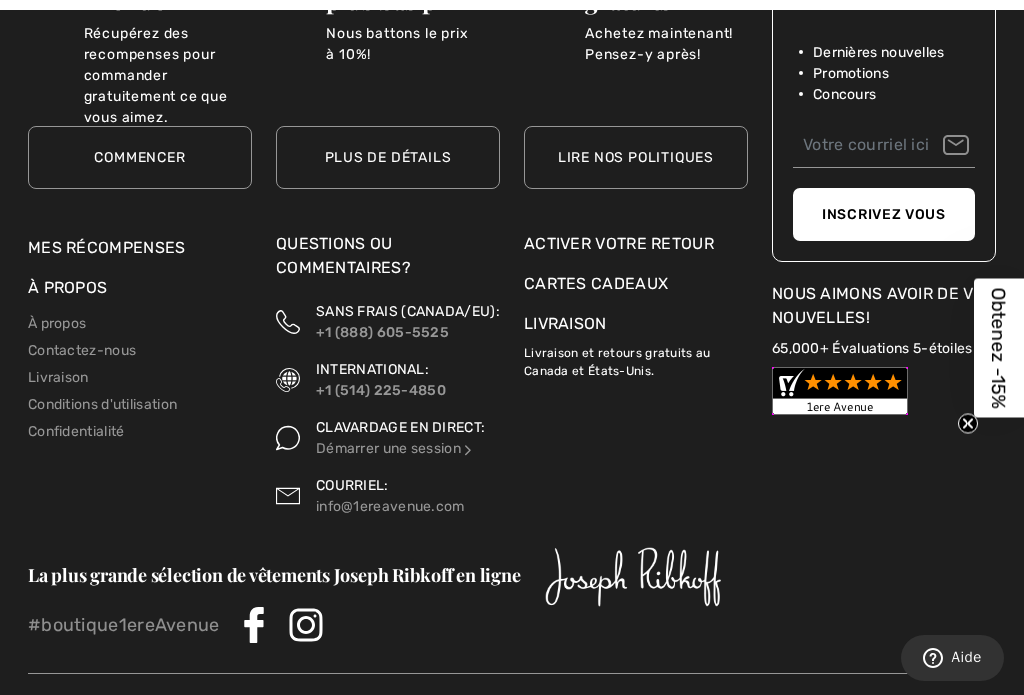 click on "Livraison et retours gratuits au Canada et États-Unis." at bounding box center [636, 358] 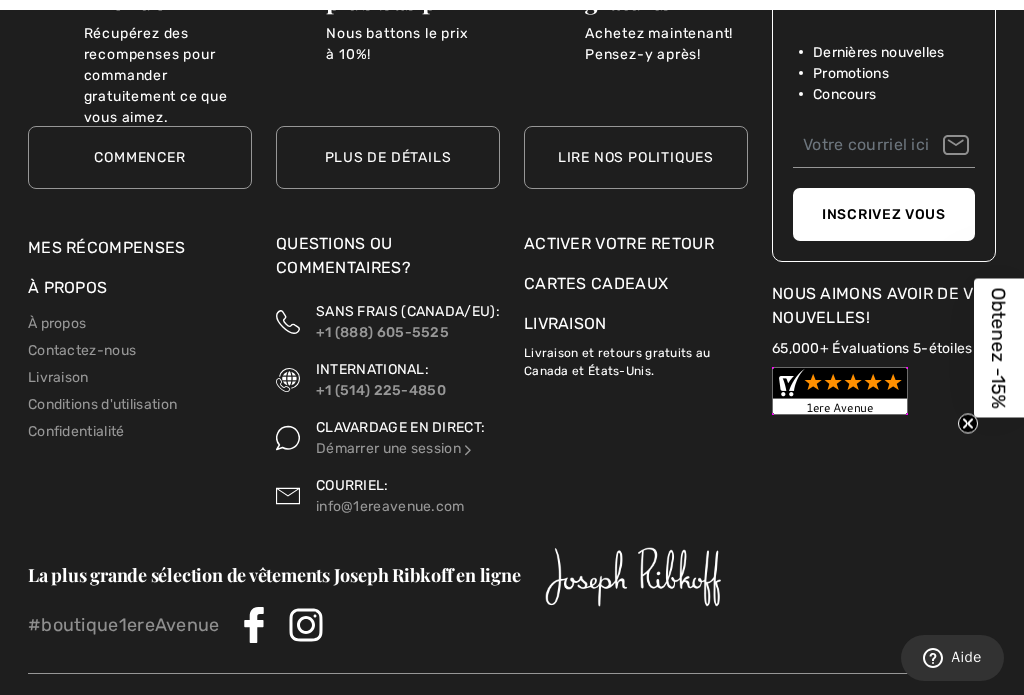 click on "Livraison et retours gratuits au Canada et États-Unis." at bounding box center (636, 358) 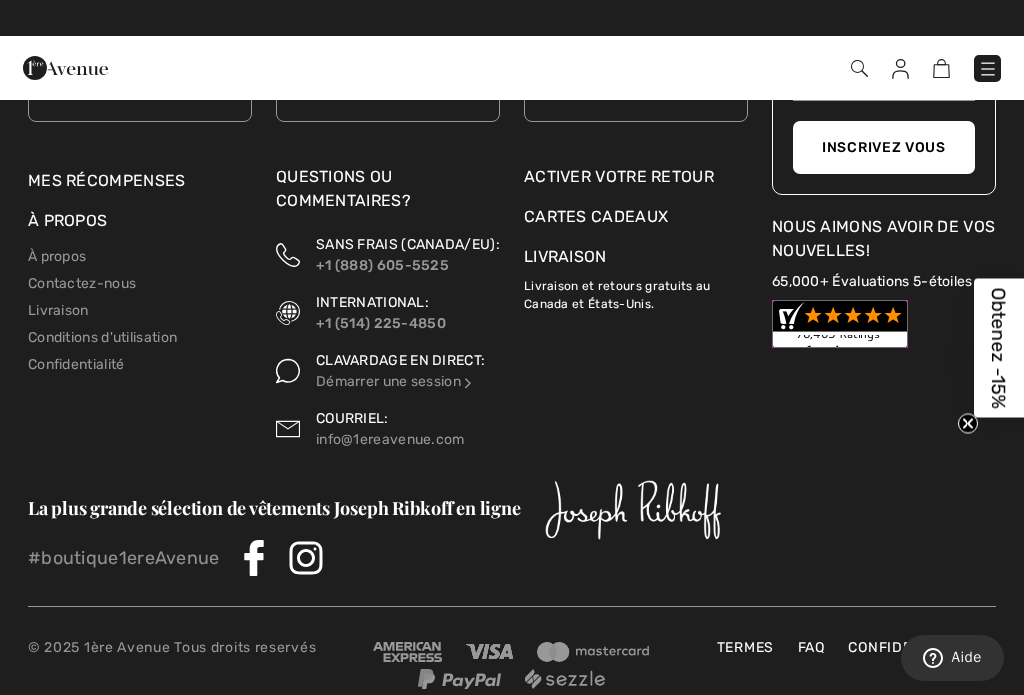 scroll, scrollTop: 881, scrollLeft: 0, axis: vertical 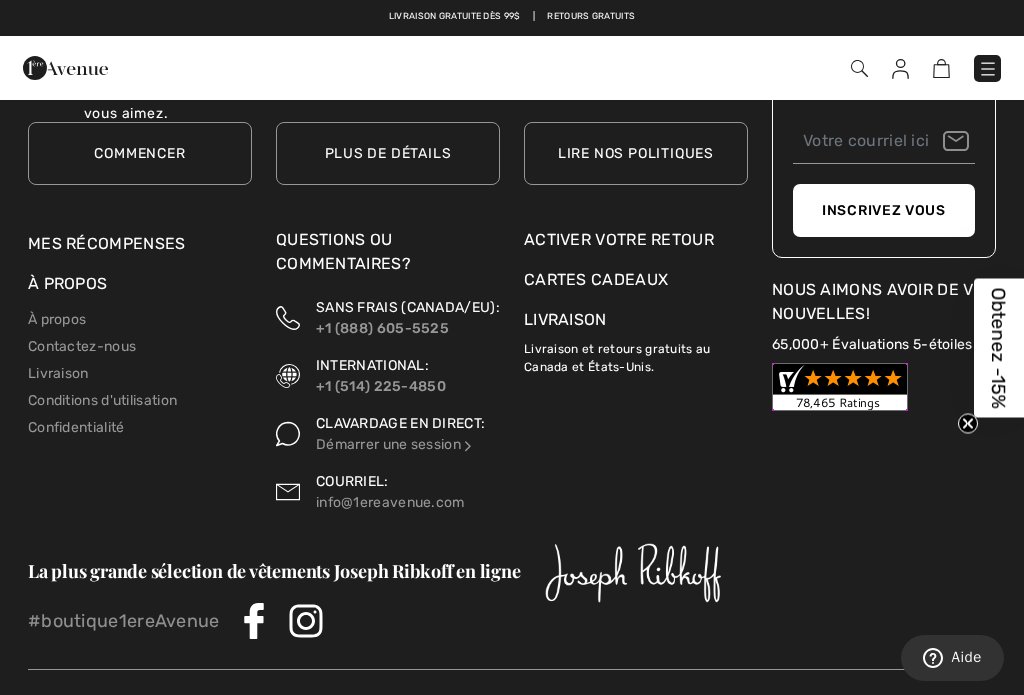 click on "Aide" at bounding box center (966, 657) 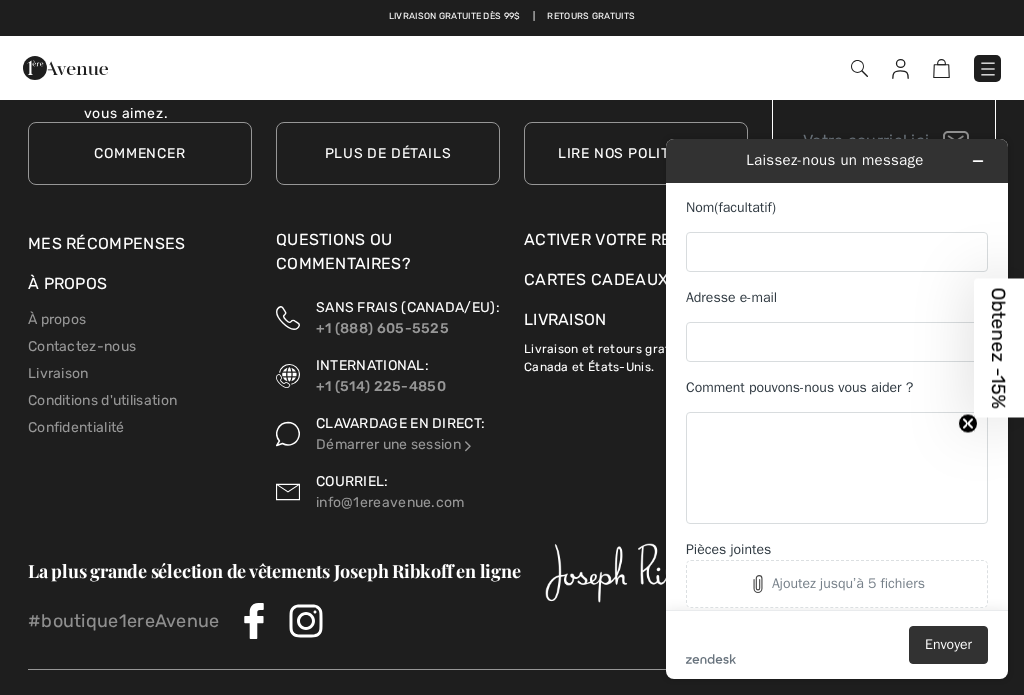 scroll, scrollTop: 0, scrollLeft: 0, axis: both 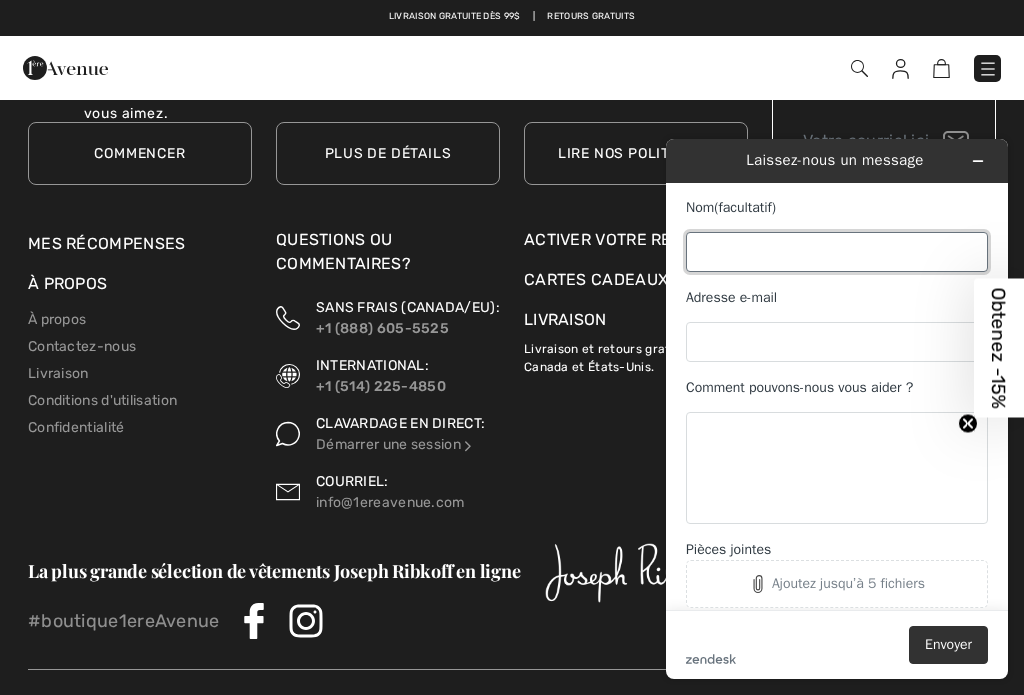 click on "Nom  (facultatif)" at bounding box center (837, 252) 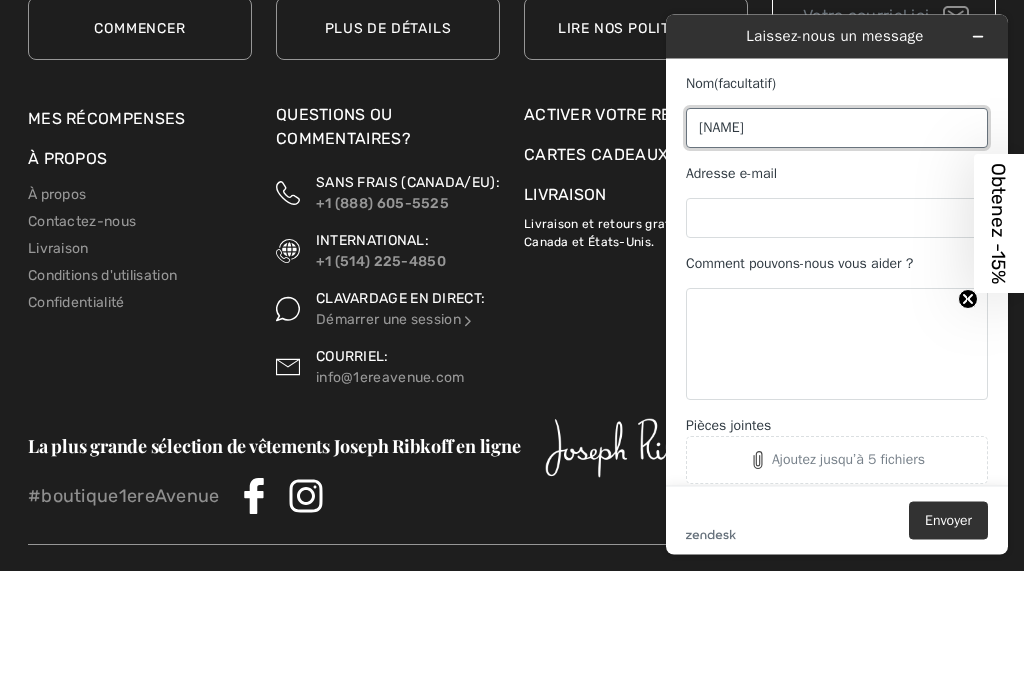 type on "[NAME]" 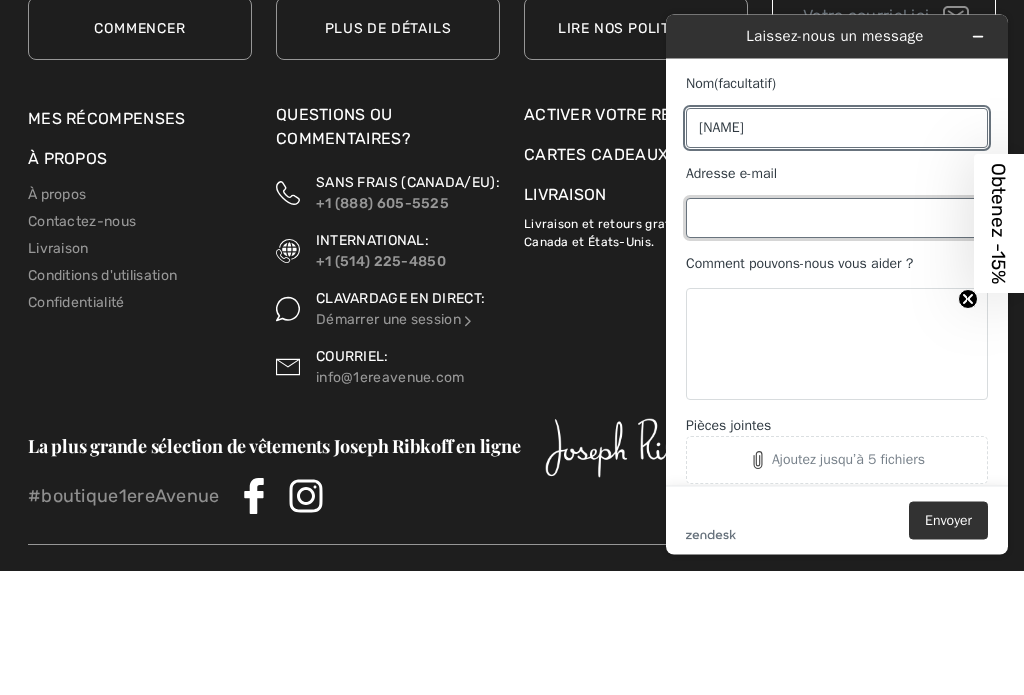 click on "Adresse e-mail" at bounding box center [837, 218] 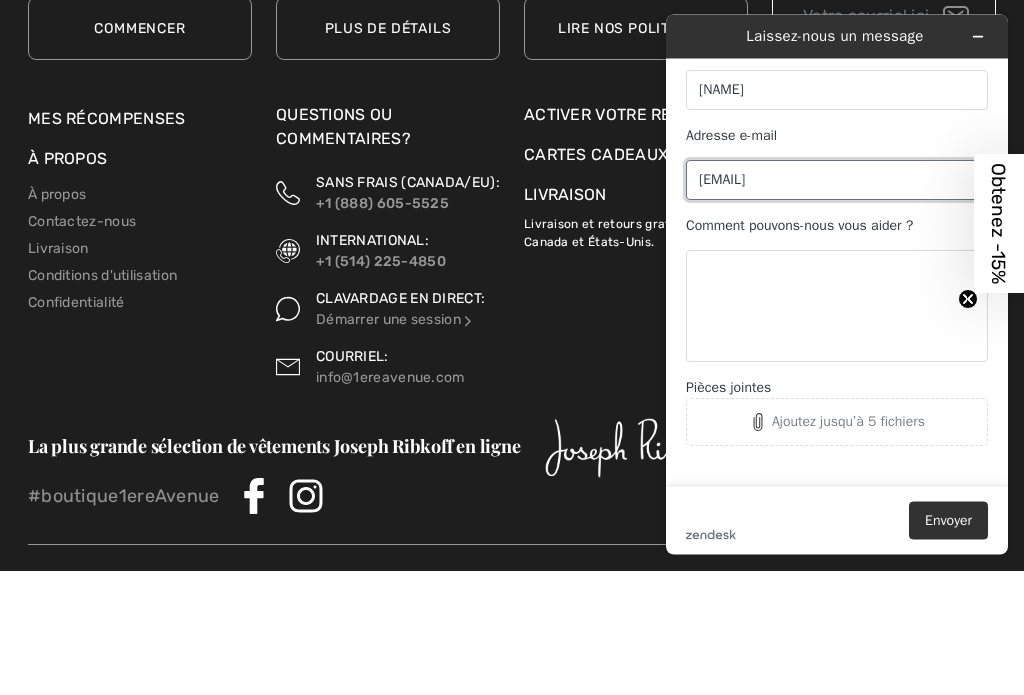 scroll, scrollTop: 37, scrollLeft: 0, axis: vertical 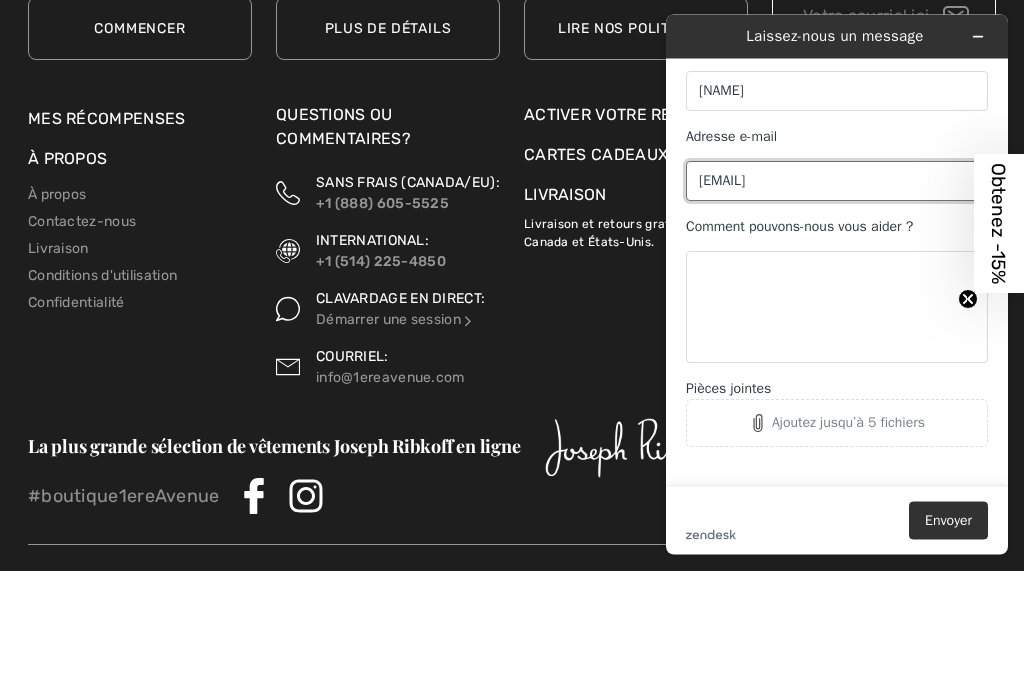 type on "[EMAIL]" 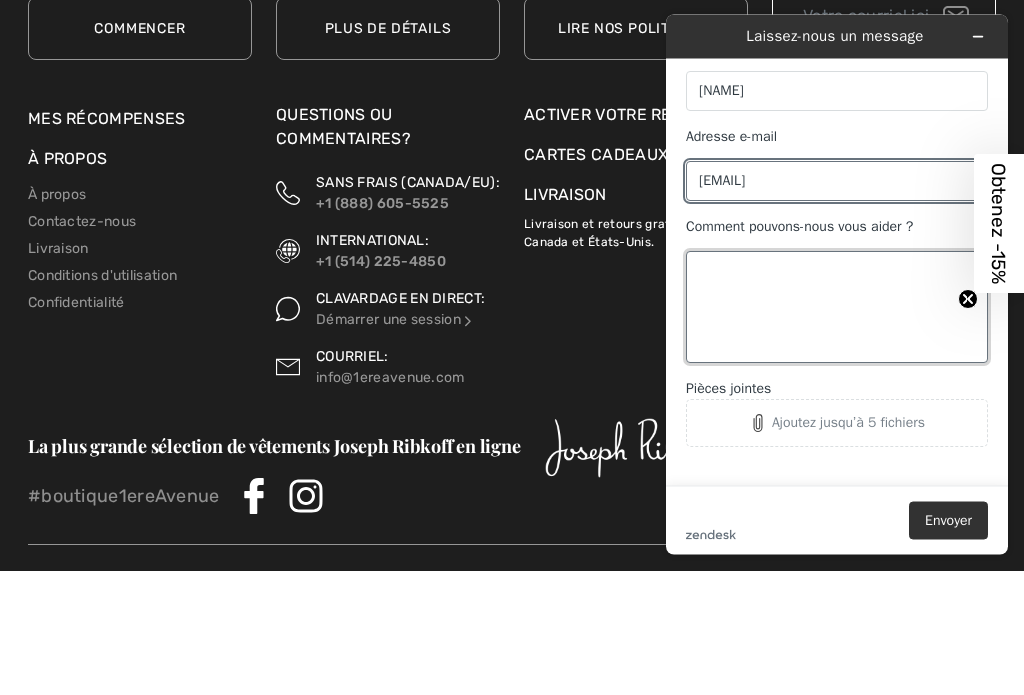 click on "Comment pouvons-nous vous aider ?" at bounding box center [837, 307] 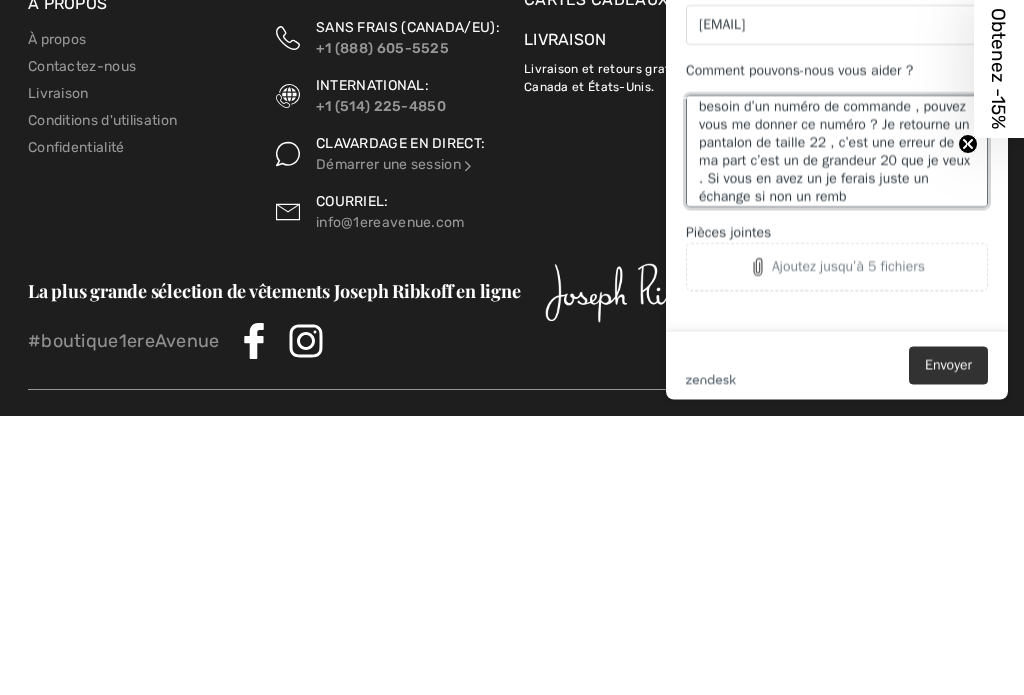 scroll, scrollTop: 72, scrollLeft: 0, axis: vertical 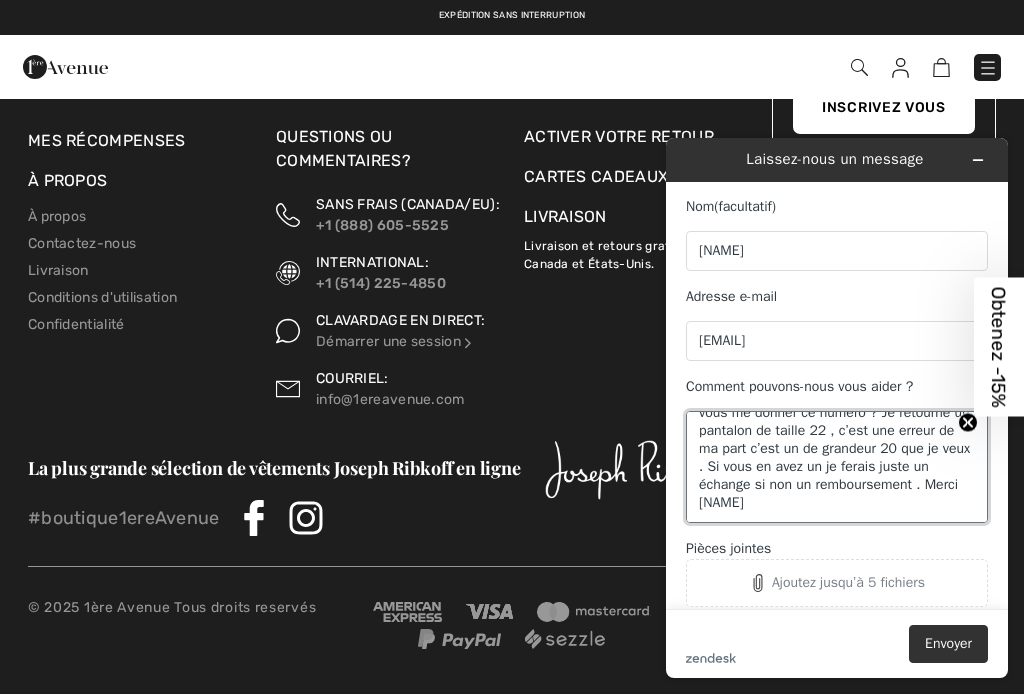 type on "J’ai un retour à faire ,je n’ai pas de facture dans ma livraison et pour le retour j’ai besoin d’un numéro de commande , pouvez vous me donner ce numéro ? Je retourne un pantalon de taille 22 , c’est une erreur de ma part c’est un de grandeur 20 que je veux . Si vous en avez un je ferais juste un échange si non un remboursement . Merci [NAME]" 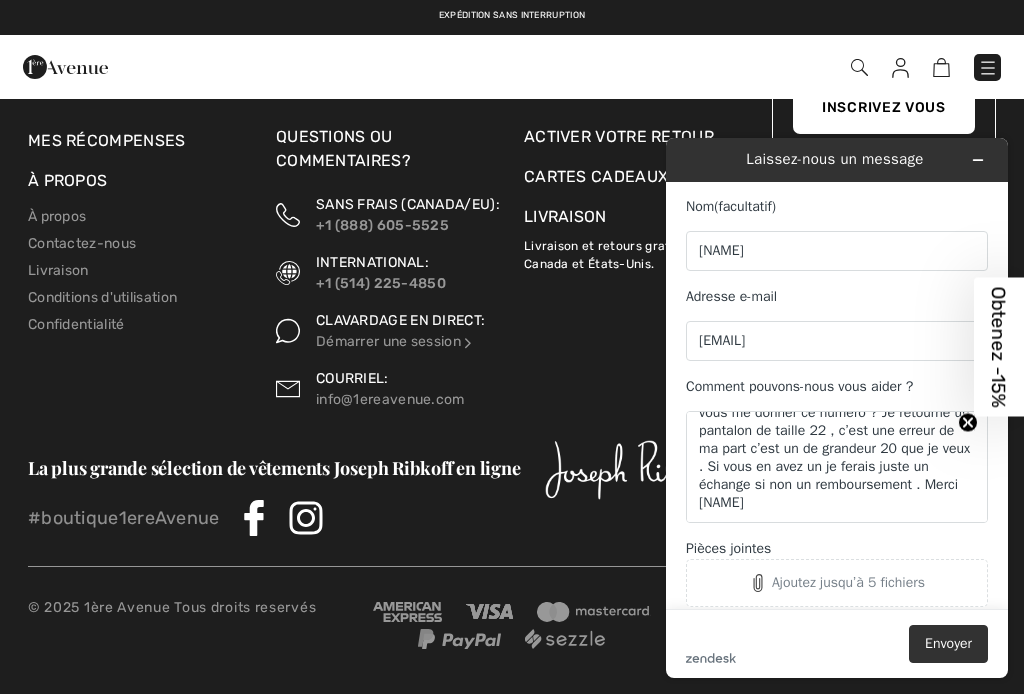 click on "Envoyer" at bounding box center [948, 644] 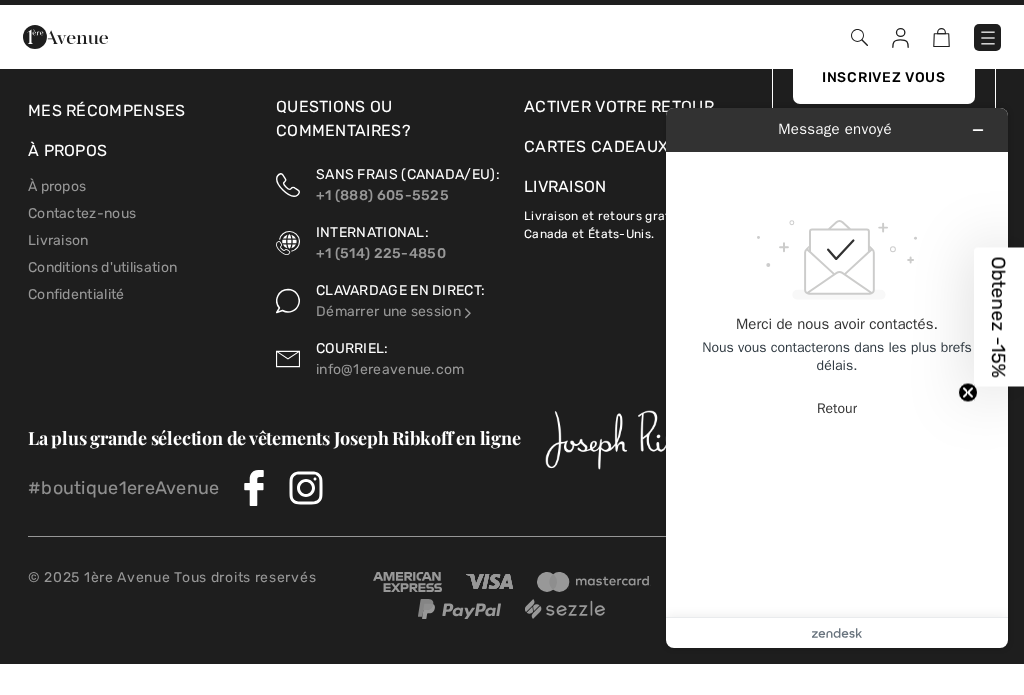 scroll, scrollTop: 983, scrollLeft: 0, axis: vertical 